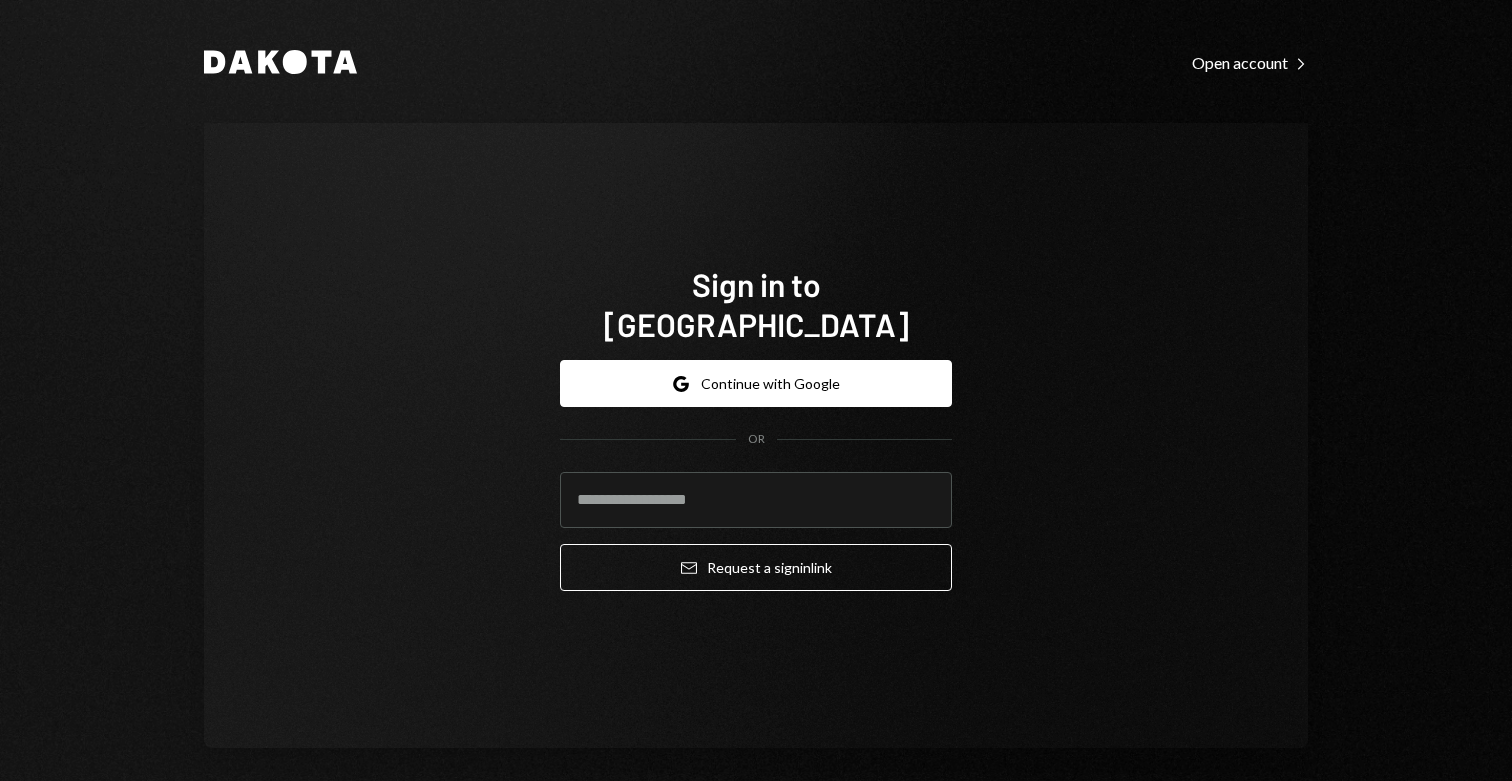 scroll, scrollTop: 0, scrollLeft: 0, axis: both 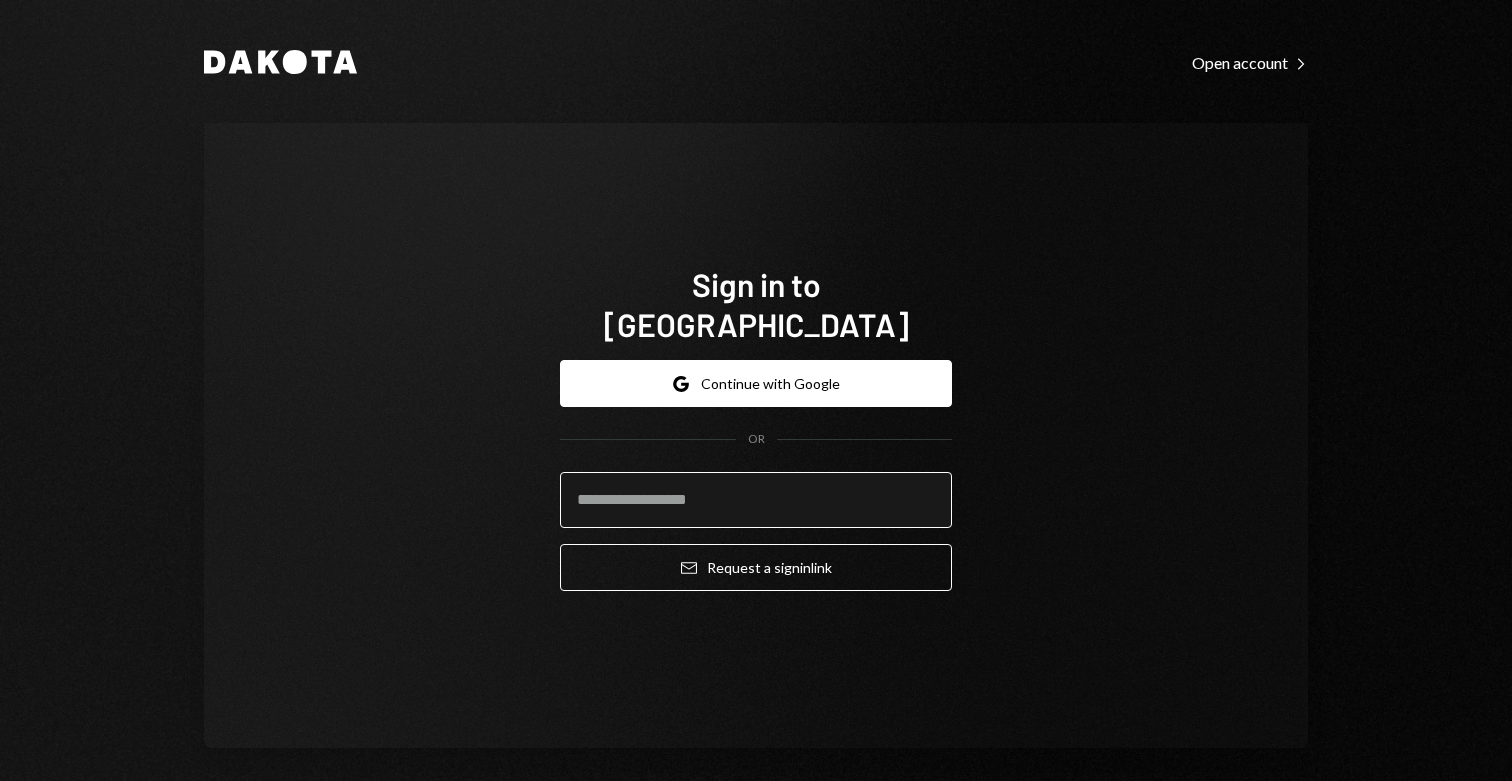 click at bounding box center [756, 500] 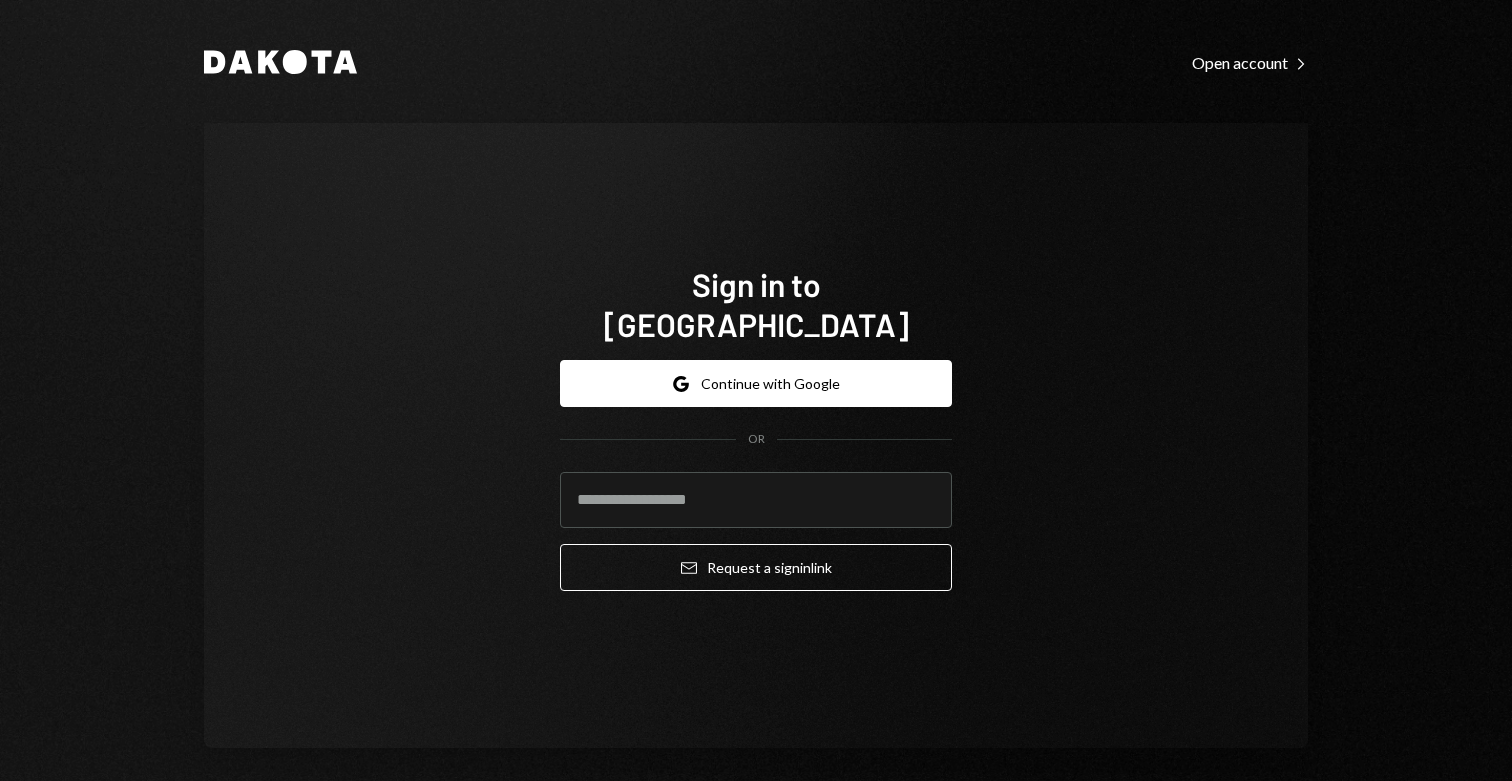 type on "**********" 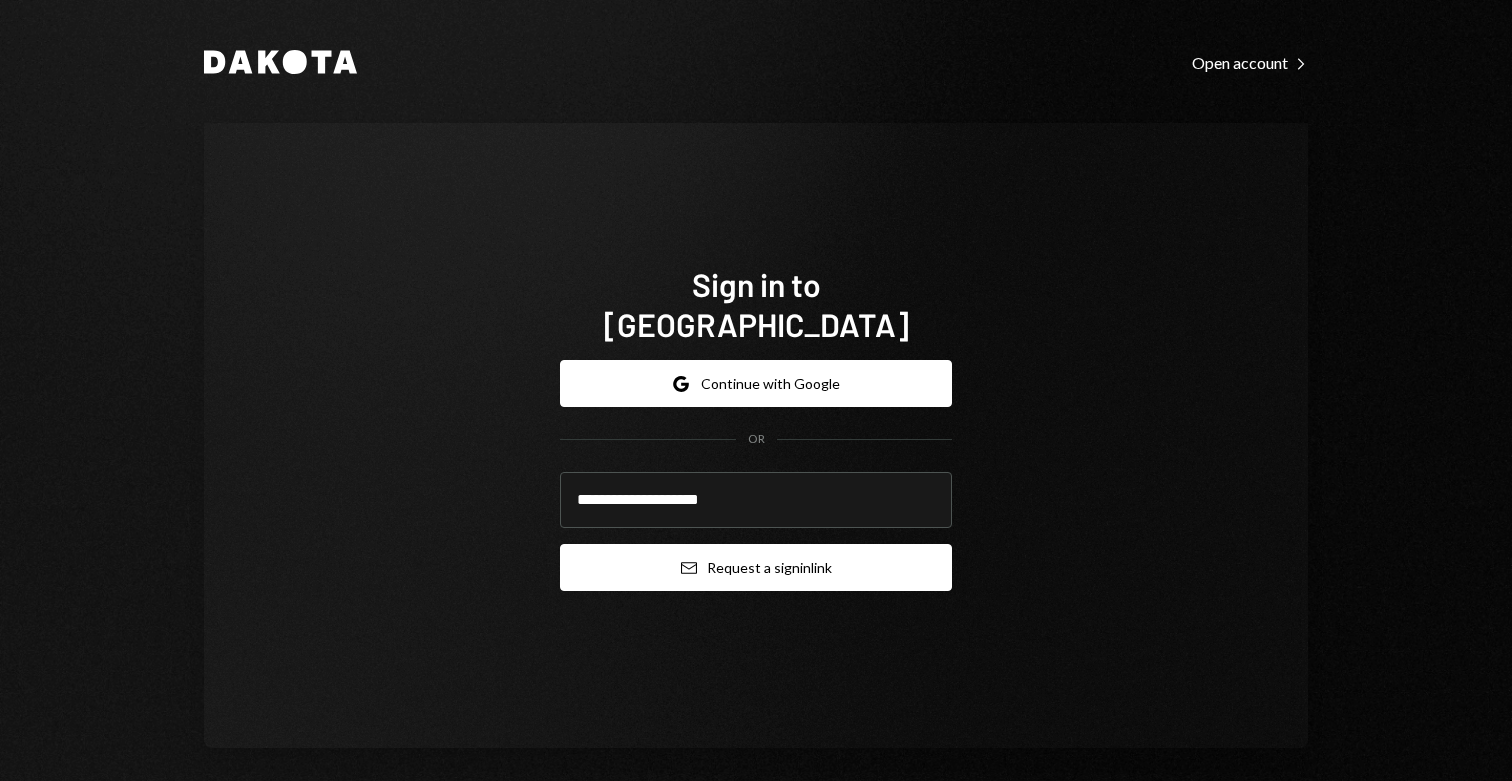 click on "Email Request a sign  in  link" at bounding box center [756, 567] 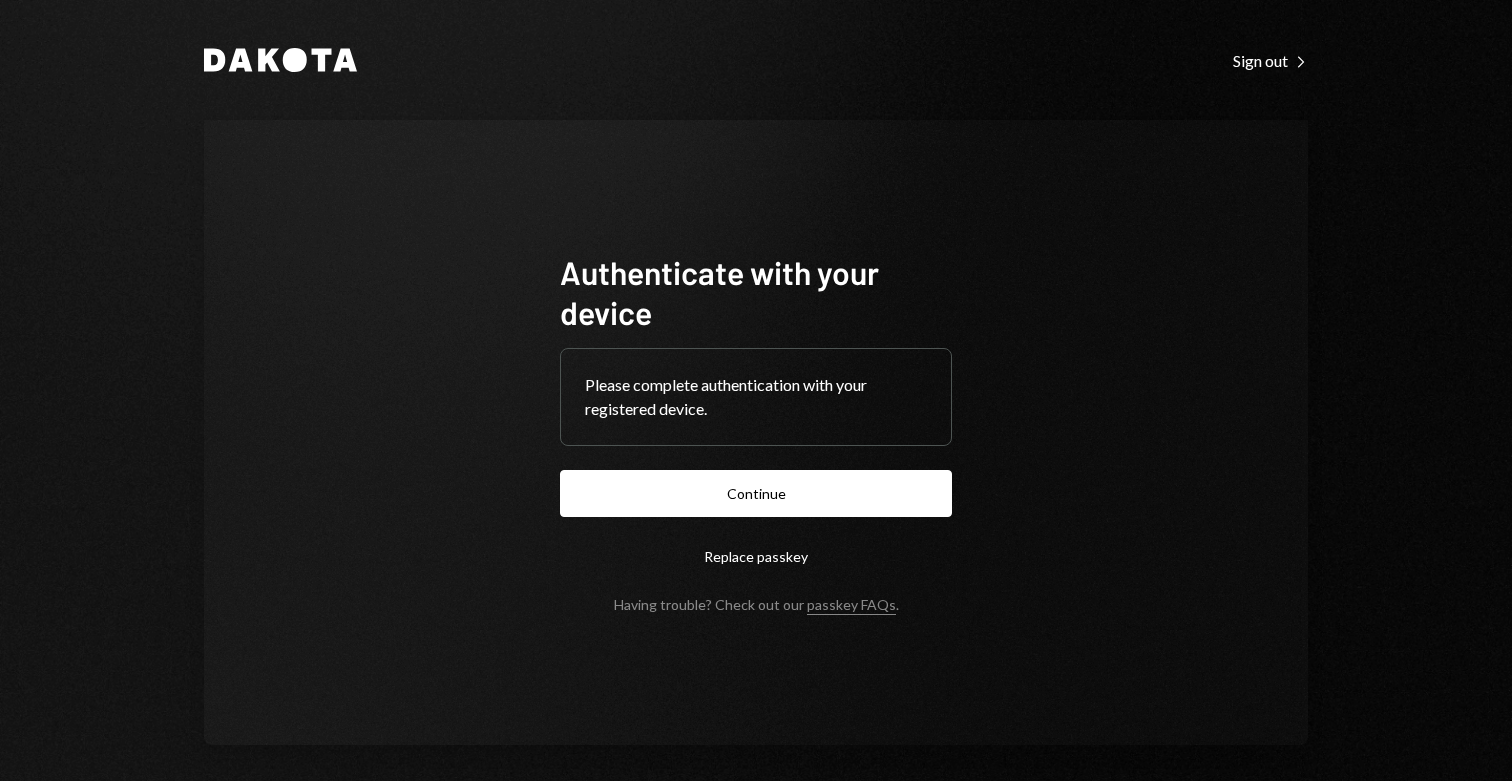 scroll, scrollTop: 0, scrollLeft: 0, axis: both 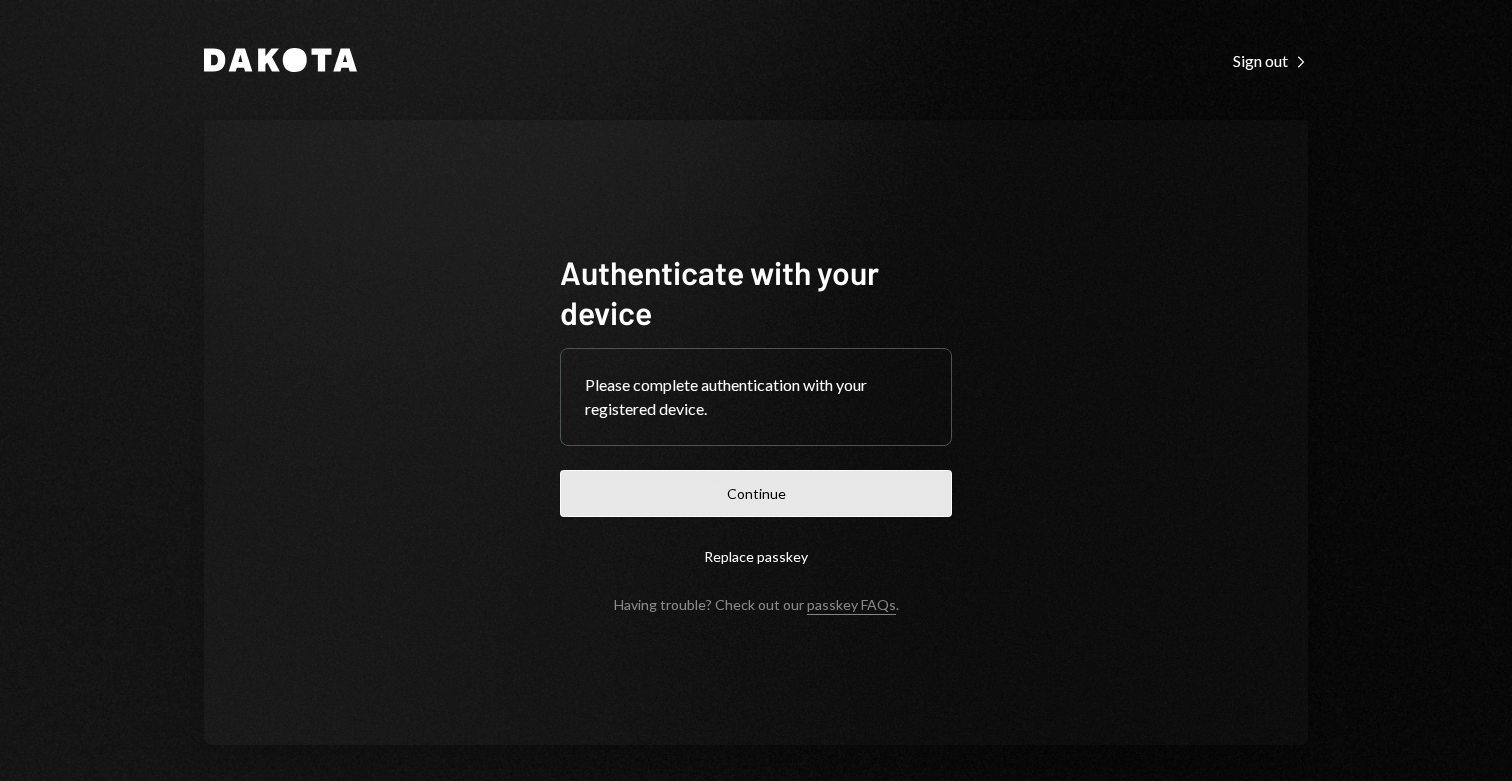 click on "Continue" at bounding box center (756, 493) 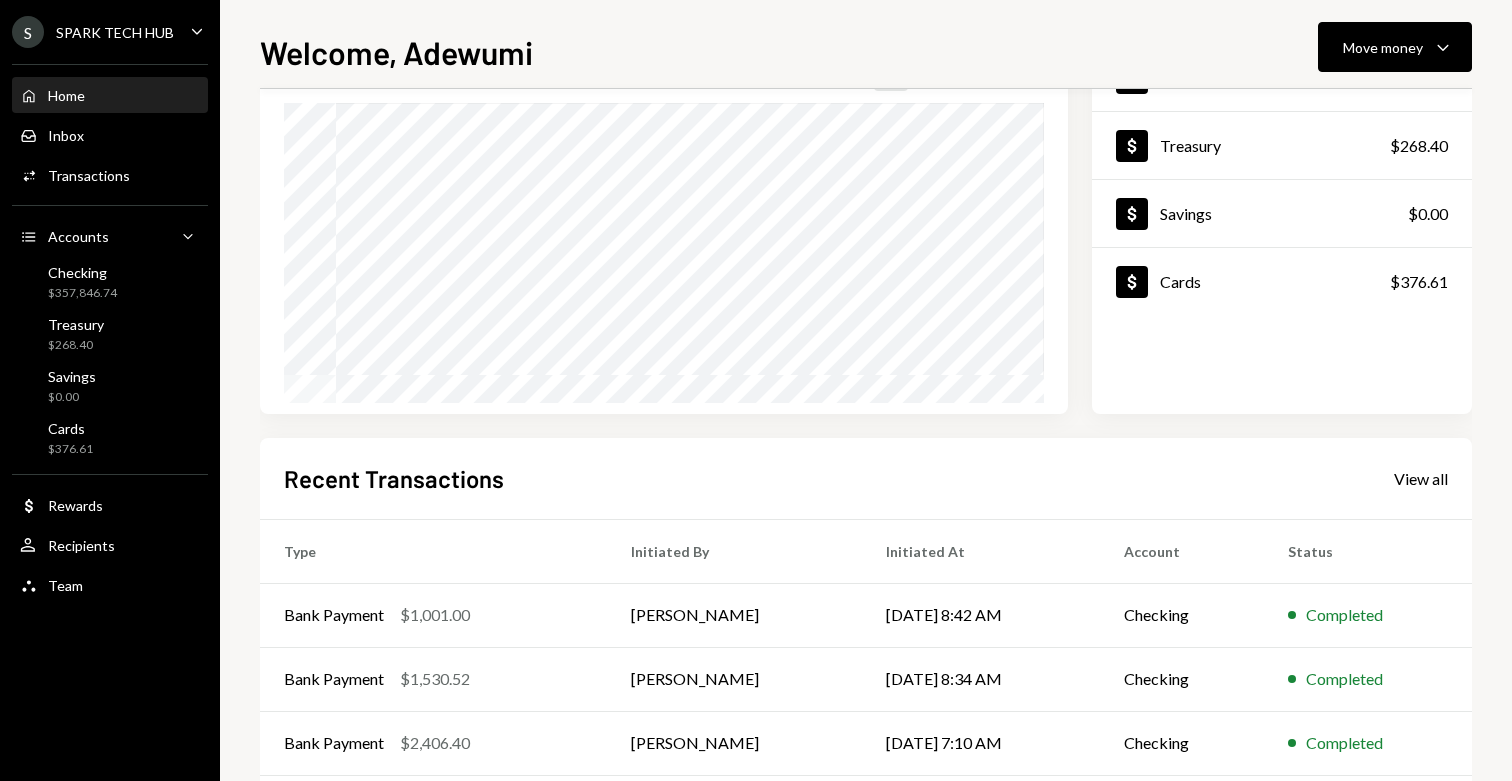 scroll, scrollTop: 0, scrollLeft: 0, axis: both 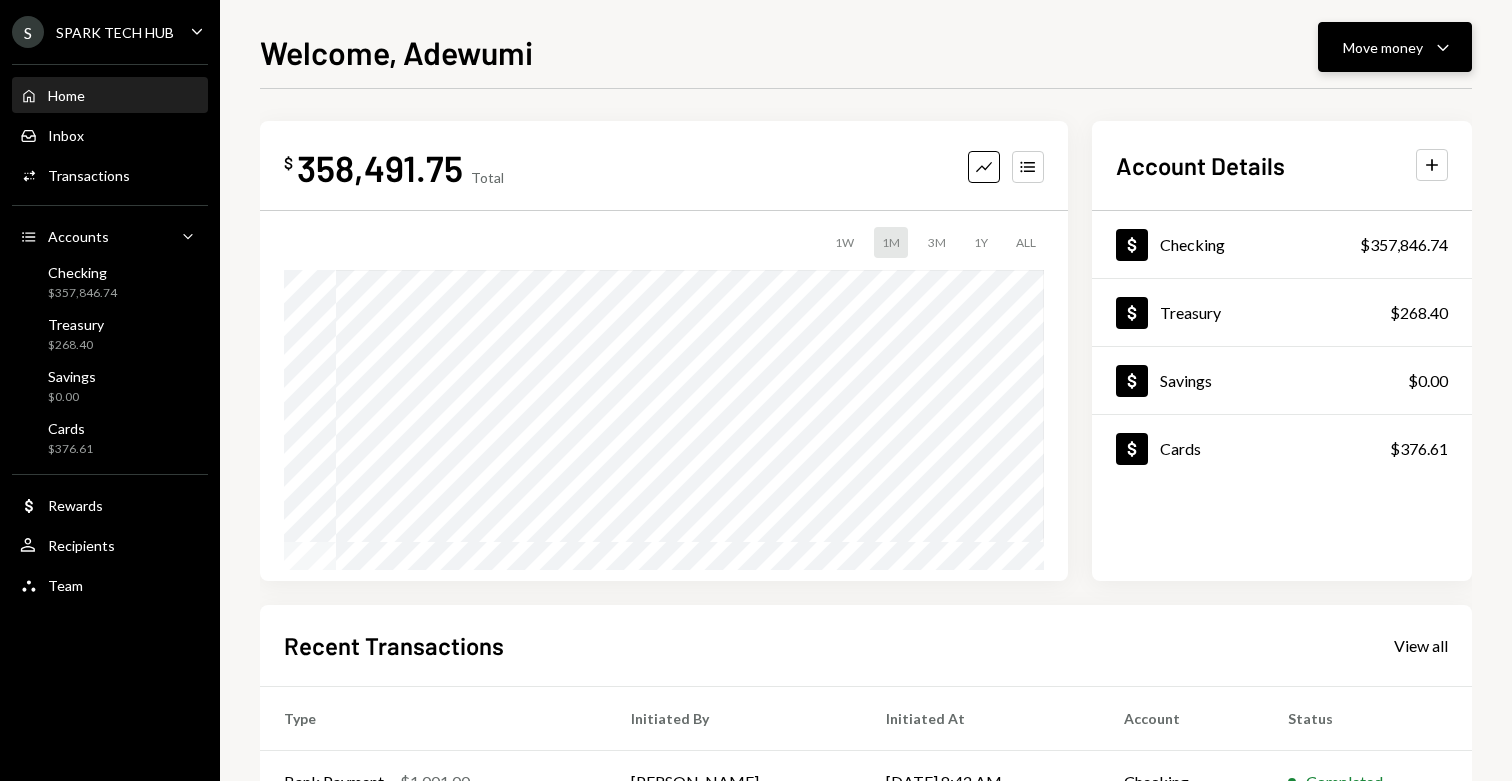 click on "Move money" at bounding box center (1383, 47) 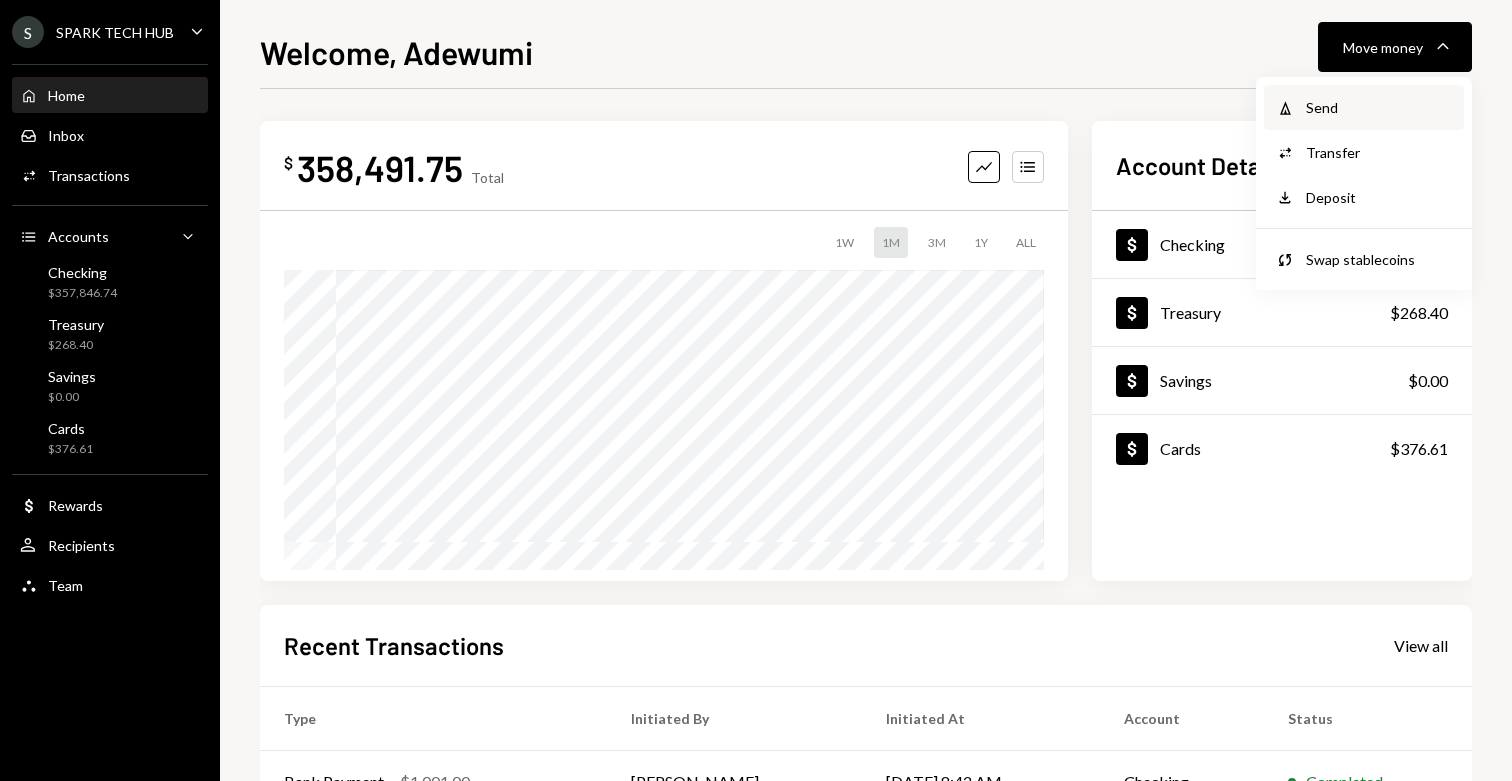 click on "Send" at bounding box center [1379, 107] 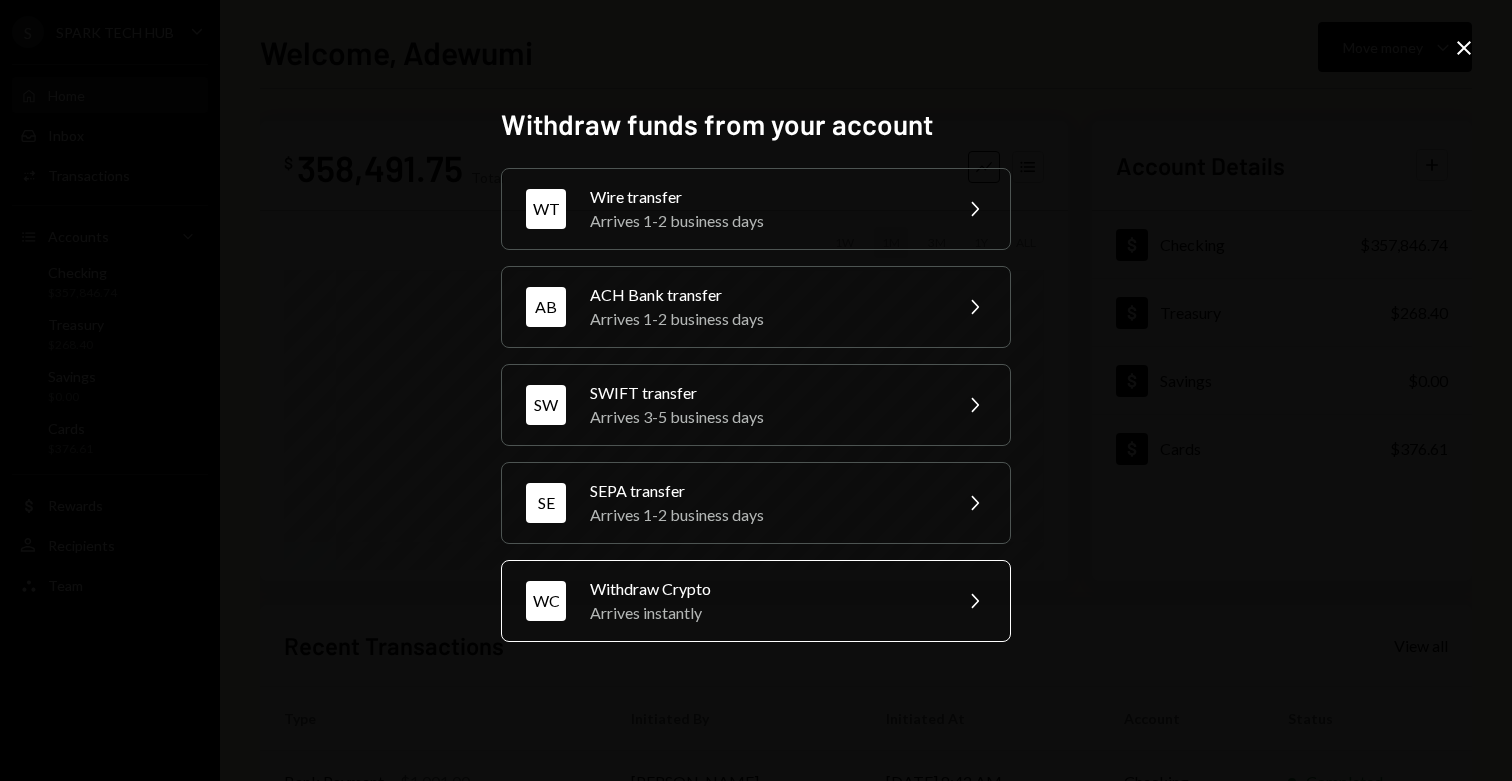 click on "WC Withdraw Crypto Arrives instantly Chevron Right" at bounding box center (756, 601) 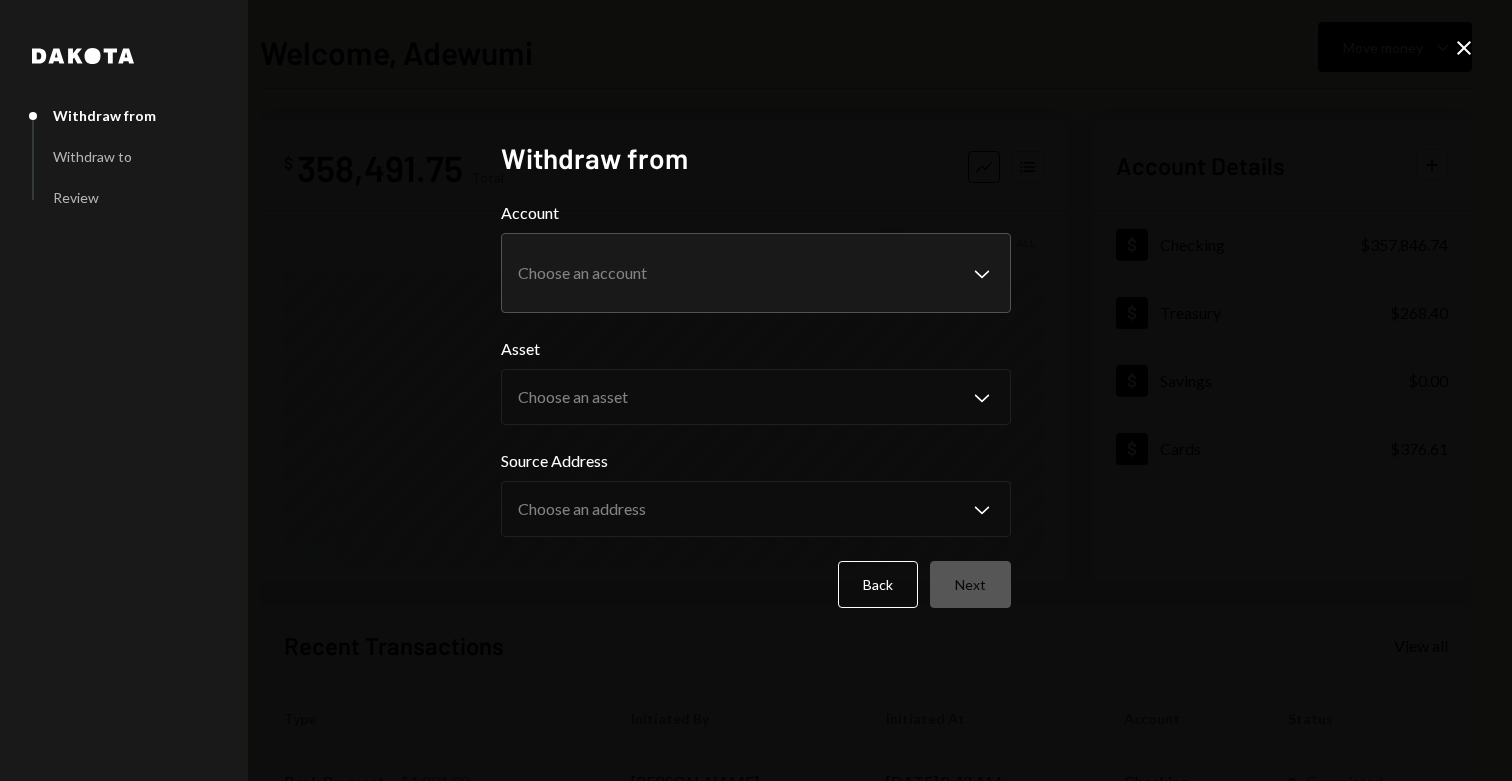 click on "**********" at bounding box center (756, 390) 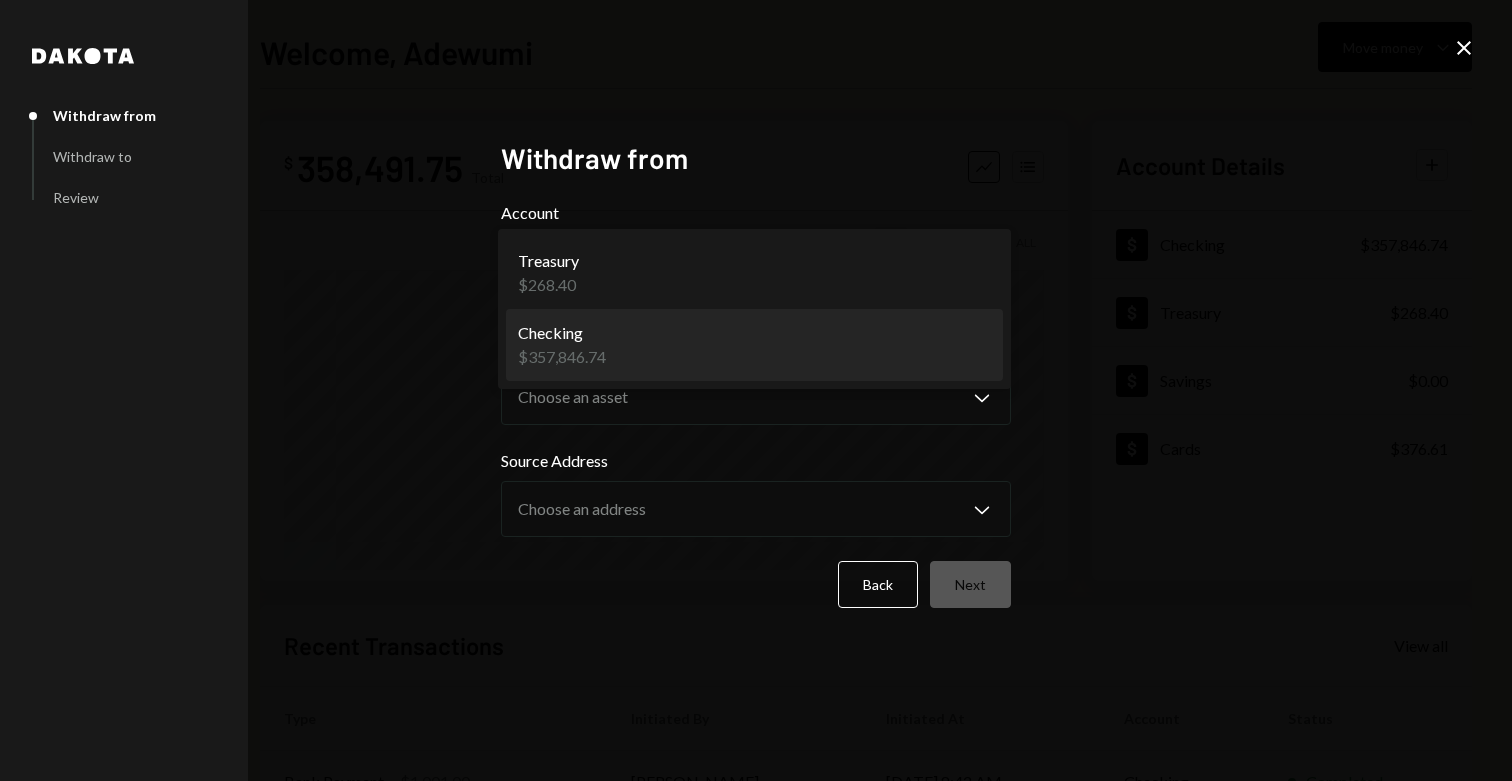 select on "**********" 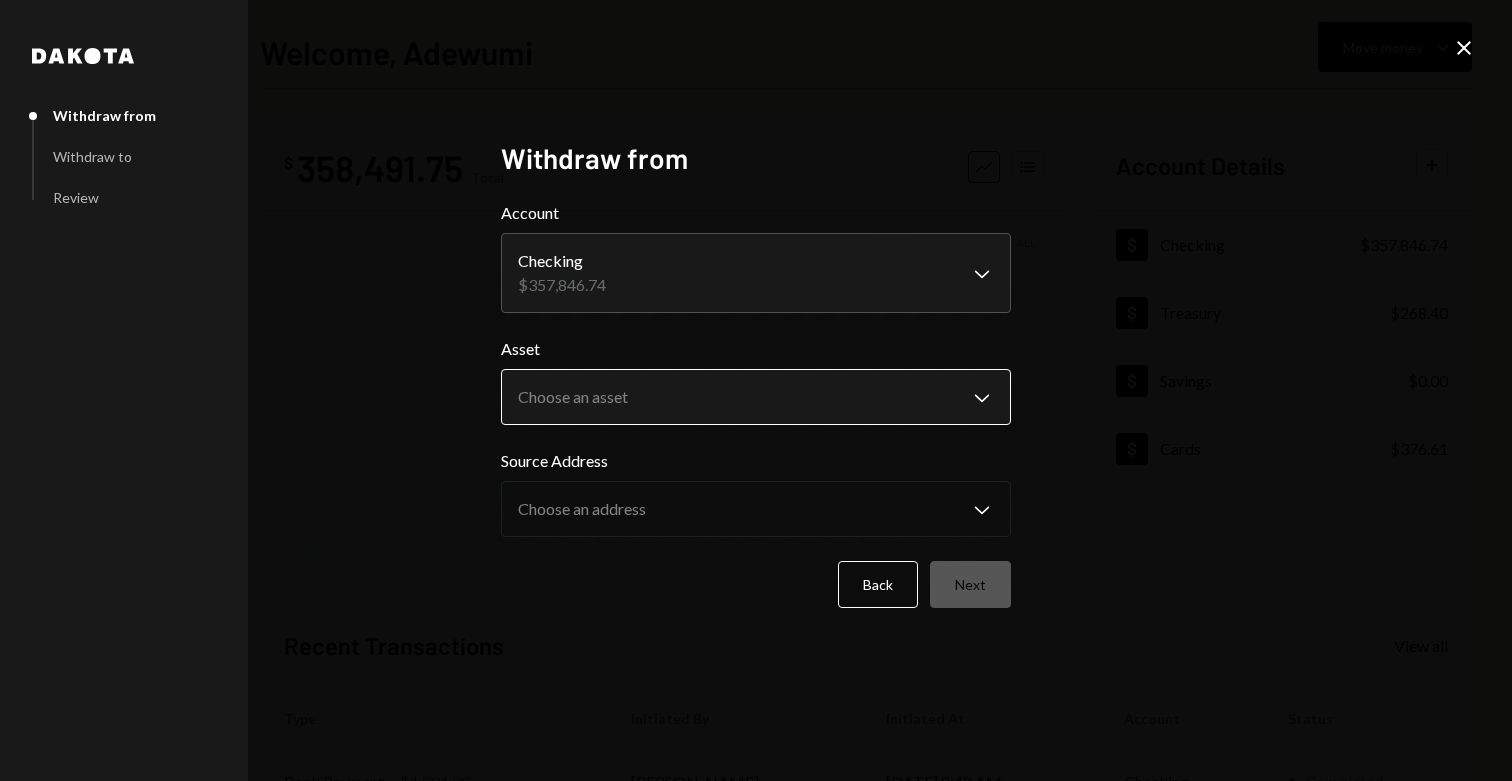click on "**********" at bounding box center (756, 390) 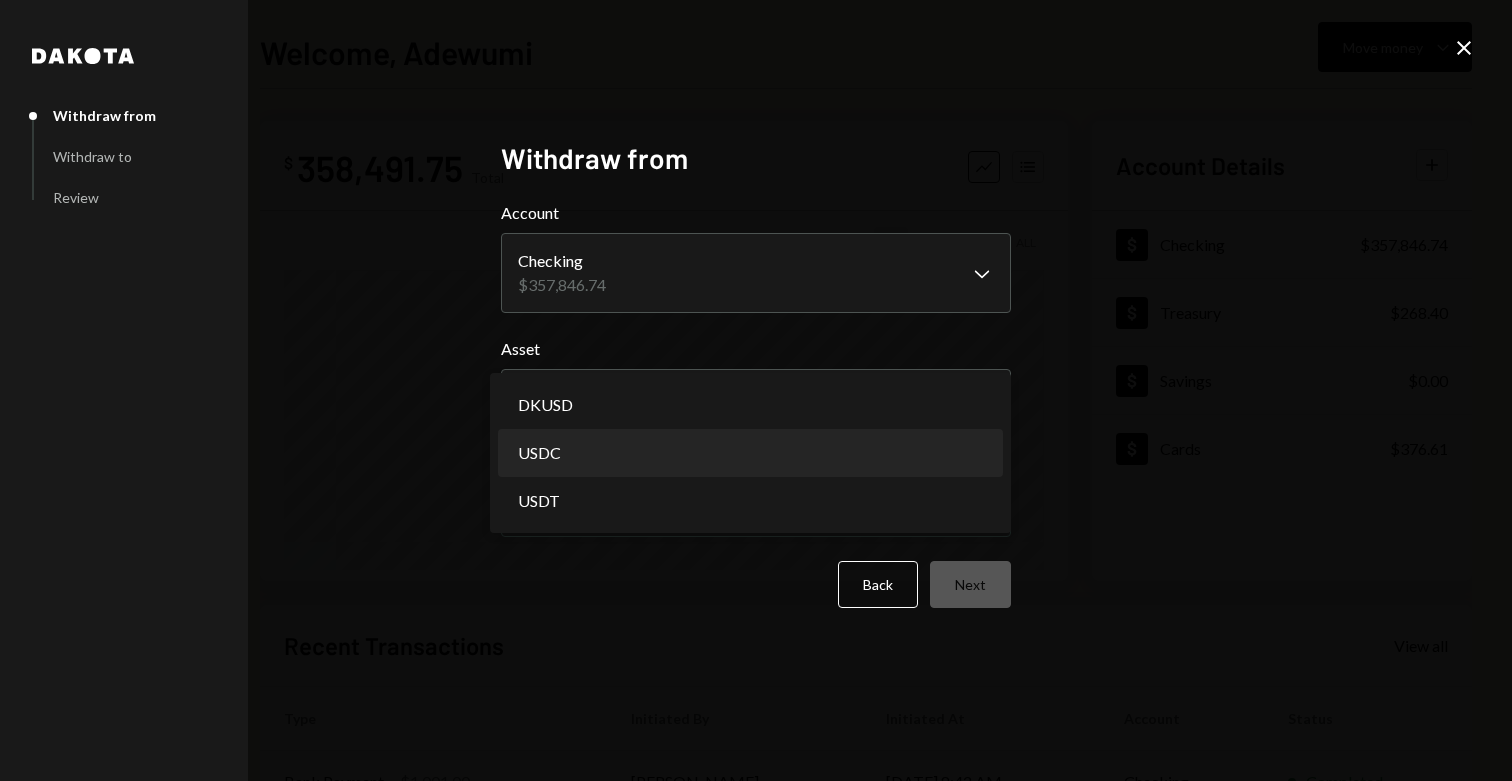 select on "****" 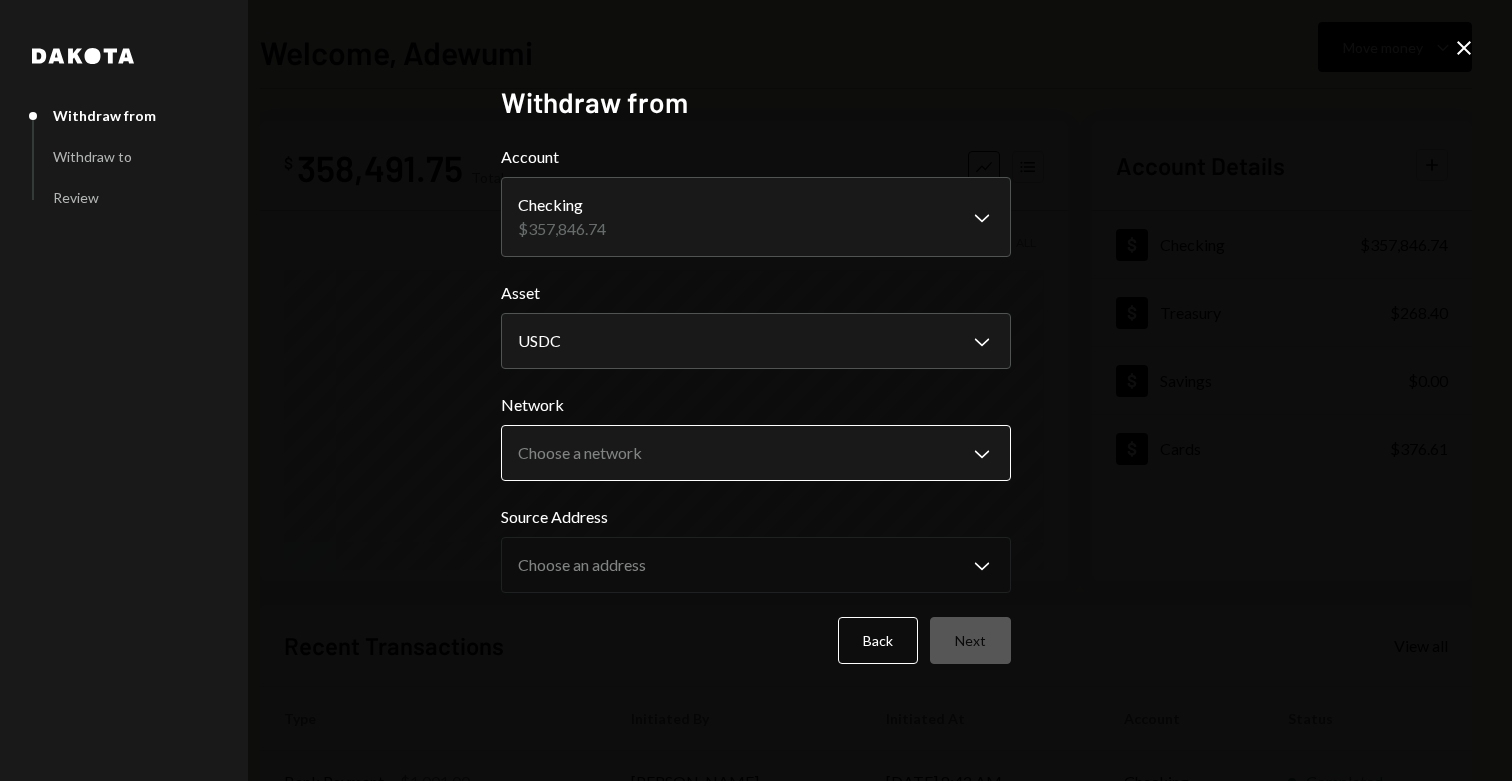 click on "**********" at bounding box center [756, 390] 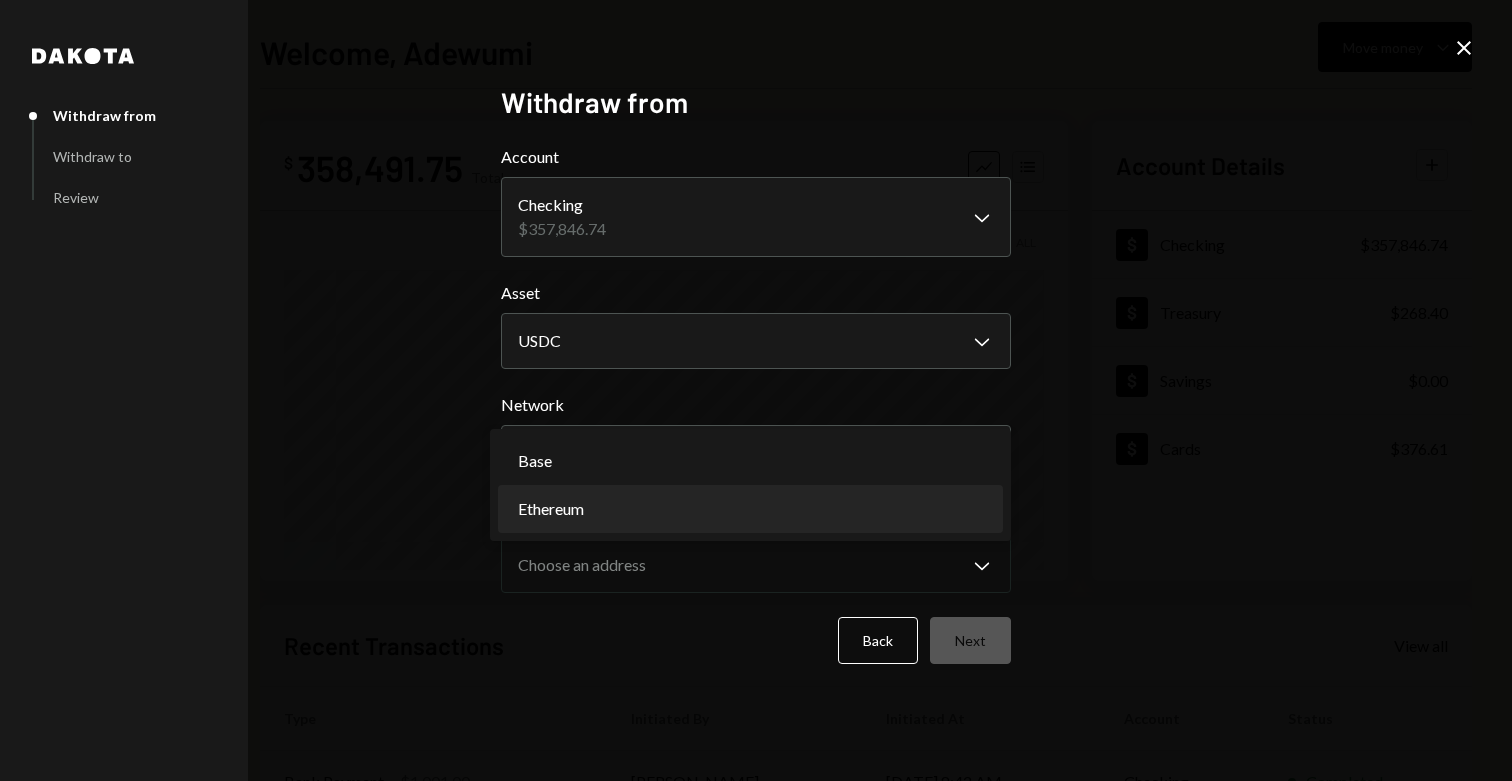 select on "**********" 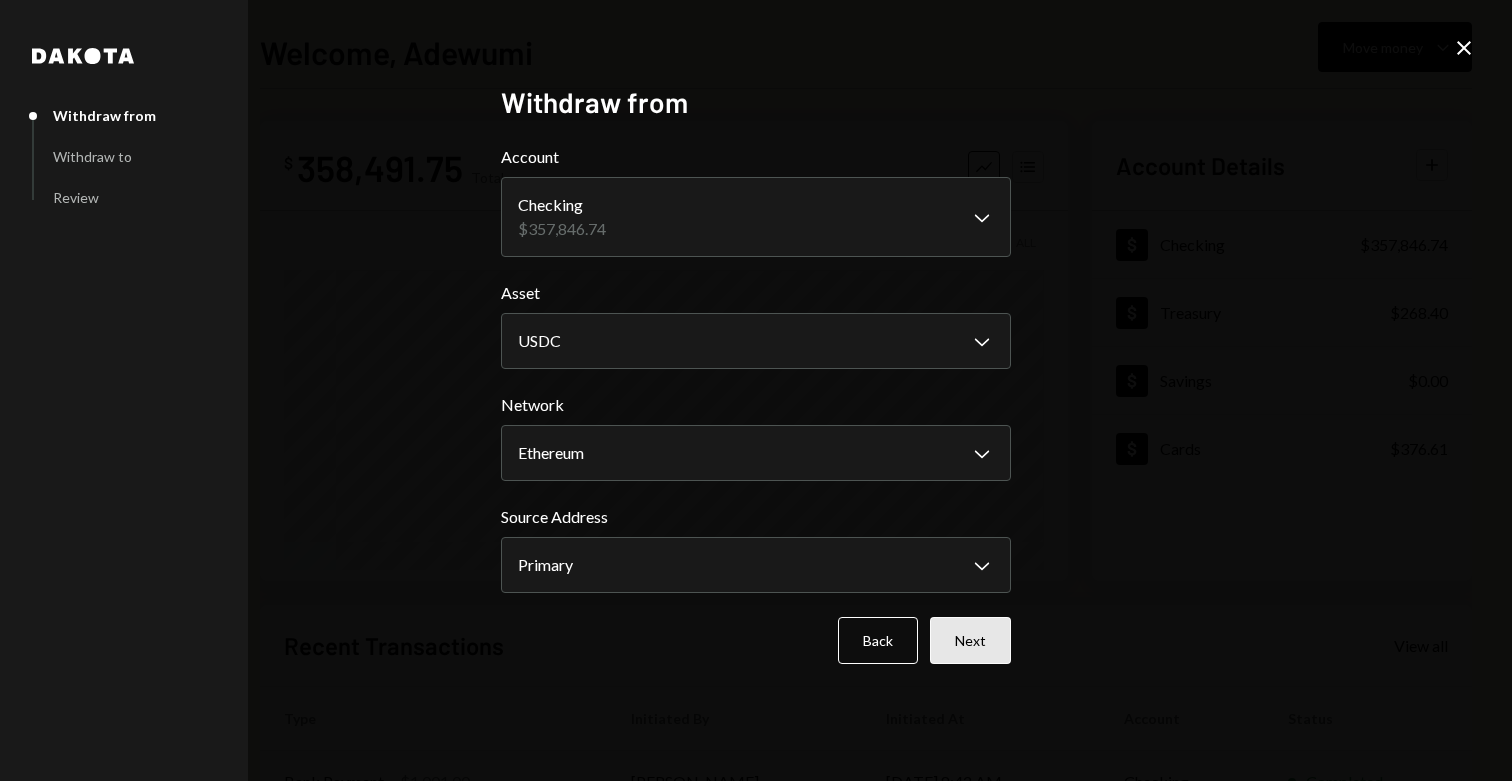 click on "Next" at bounding box center (970, 640) 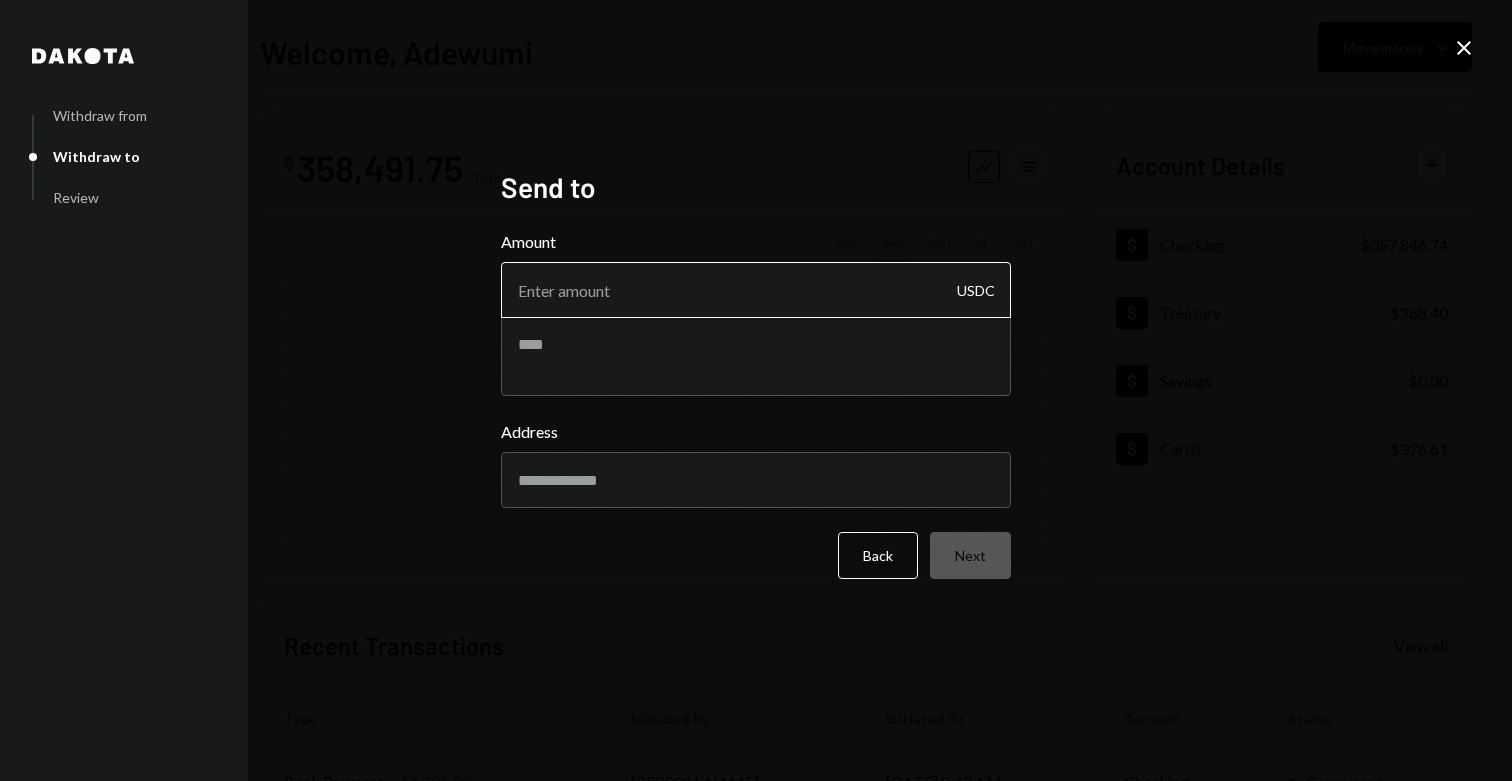 click on "Amount" at bounding box center [756, 290] 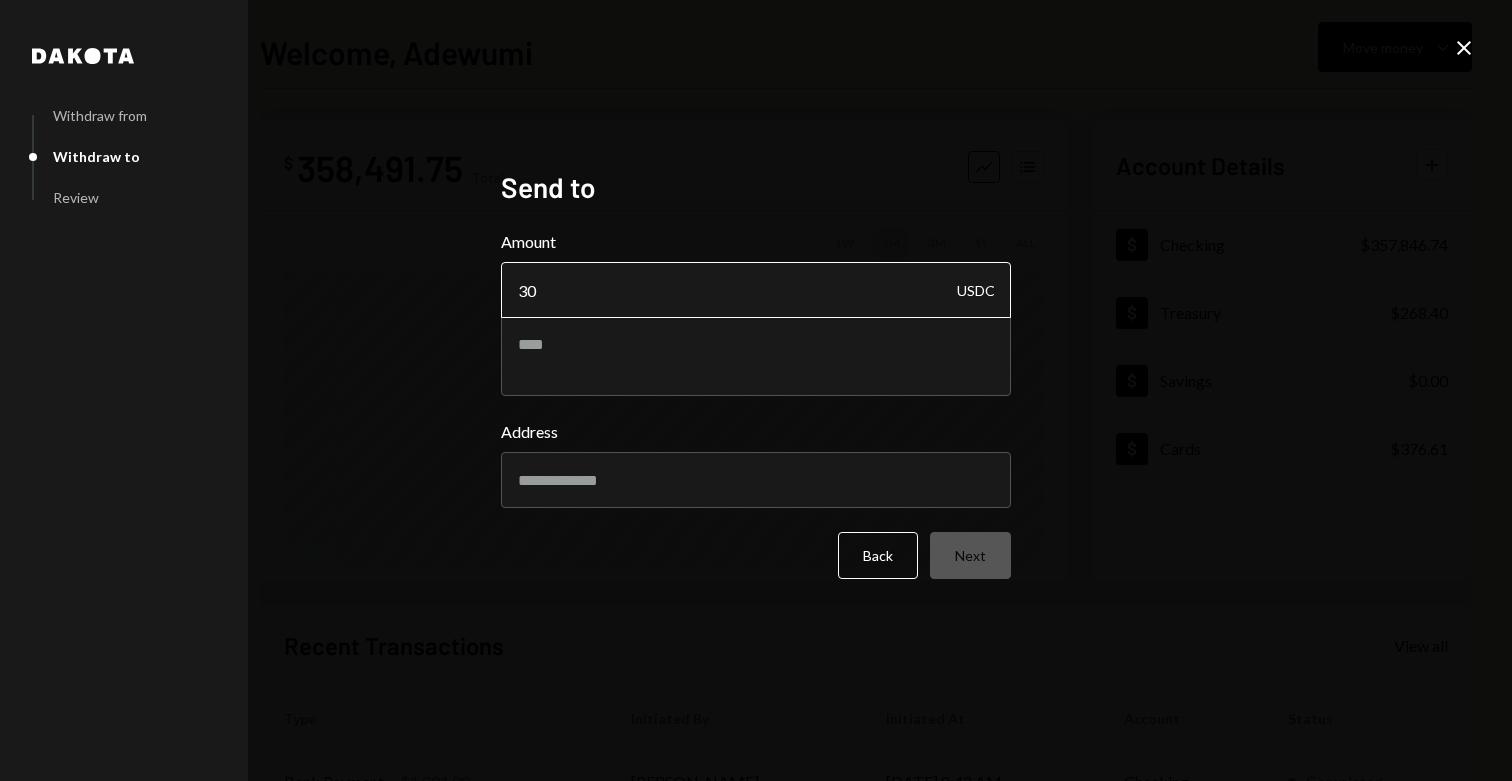 type on "3" 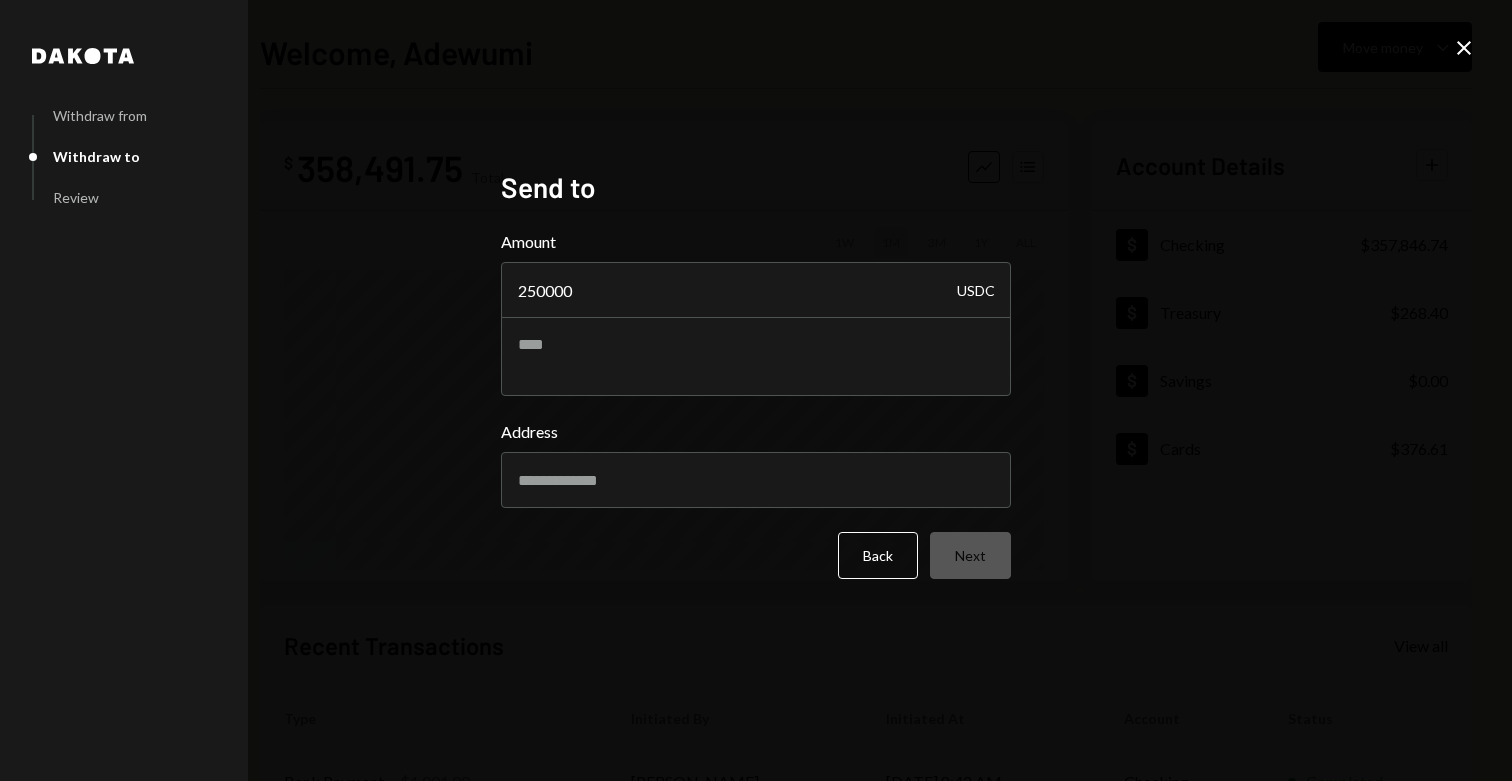 type on "250000" 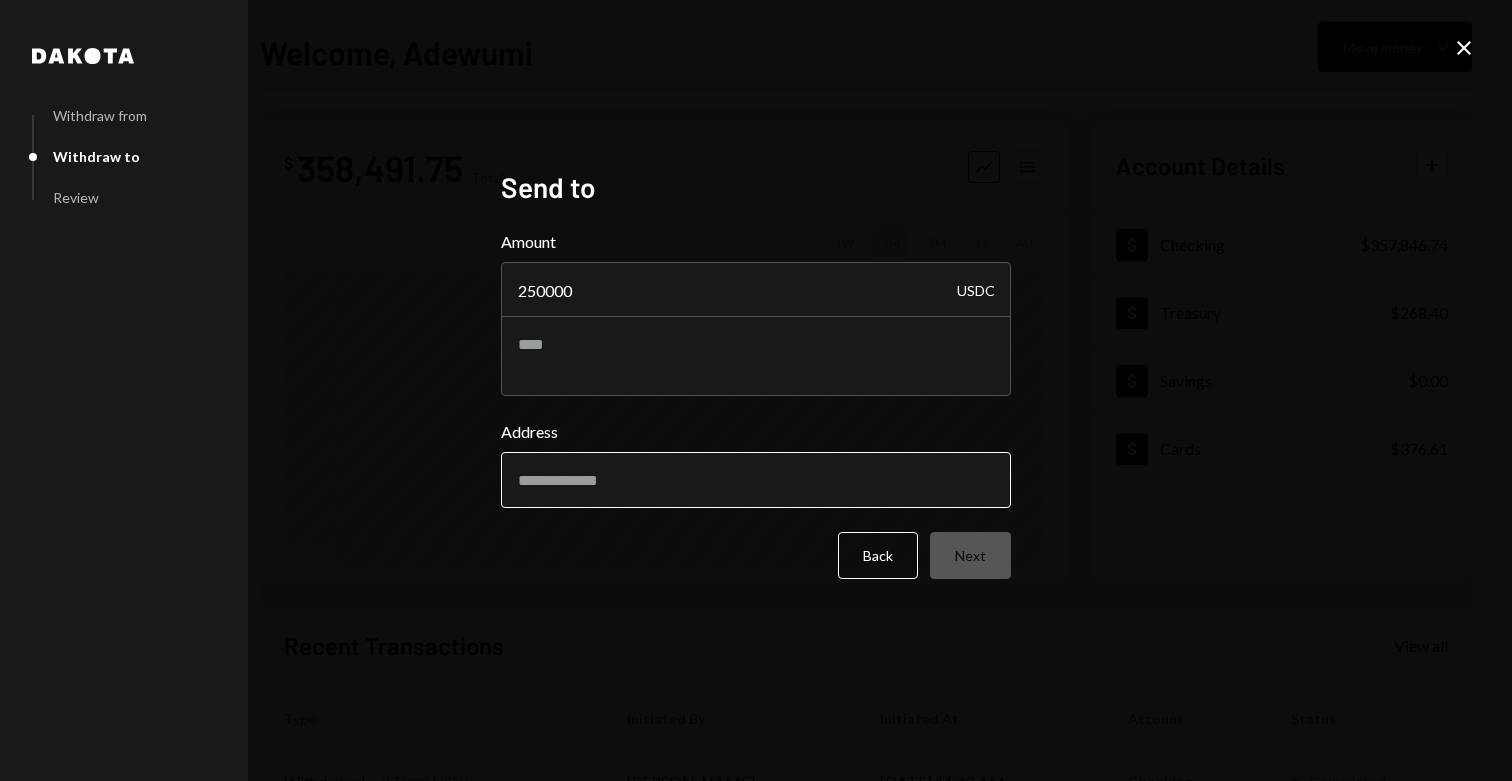 click on "Address" at bounding box center (756, 480) 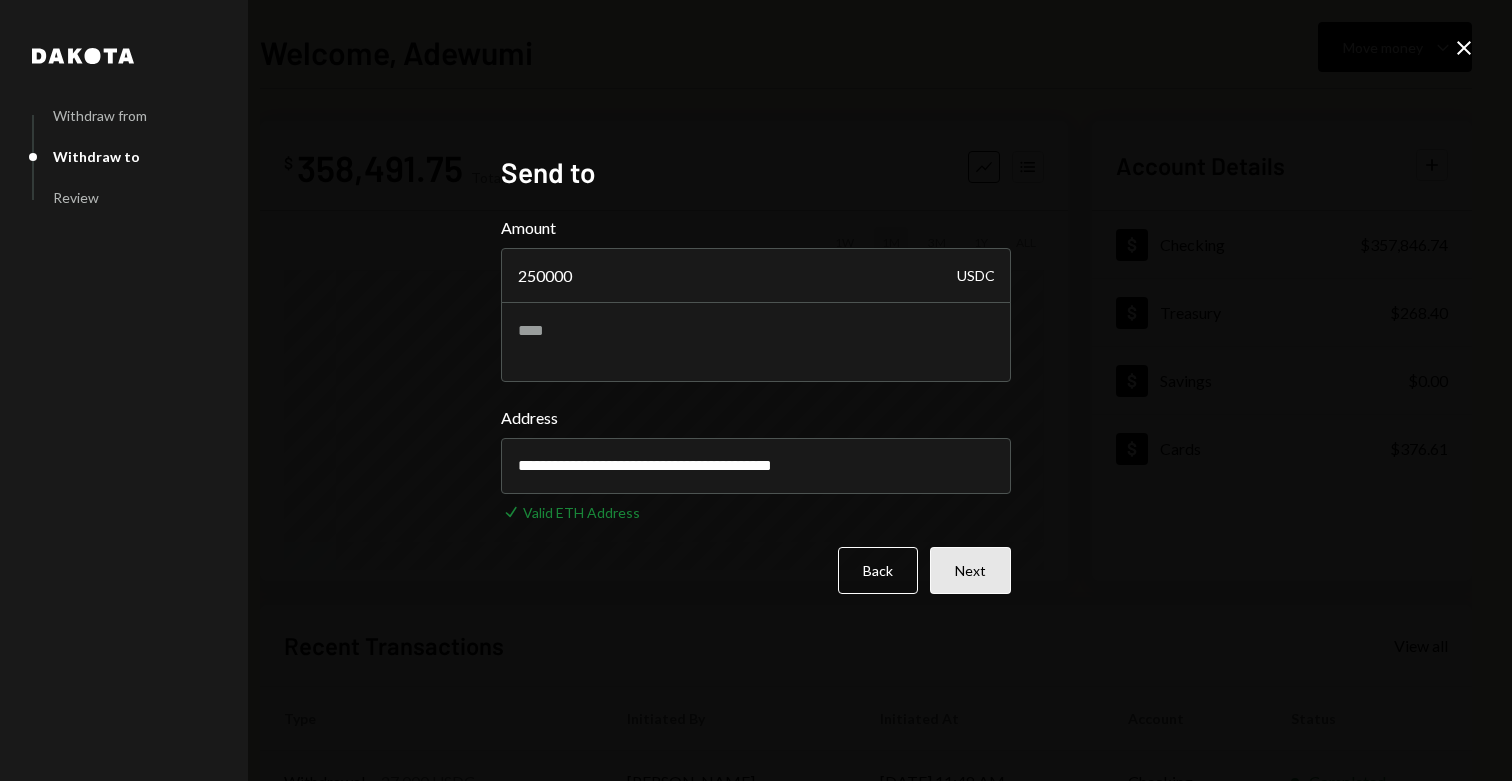 type on "**********" 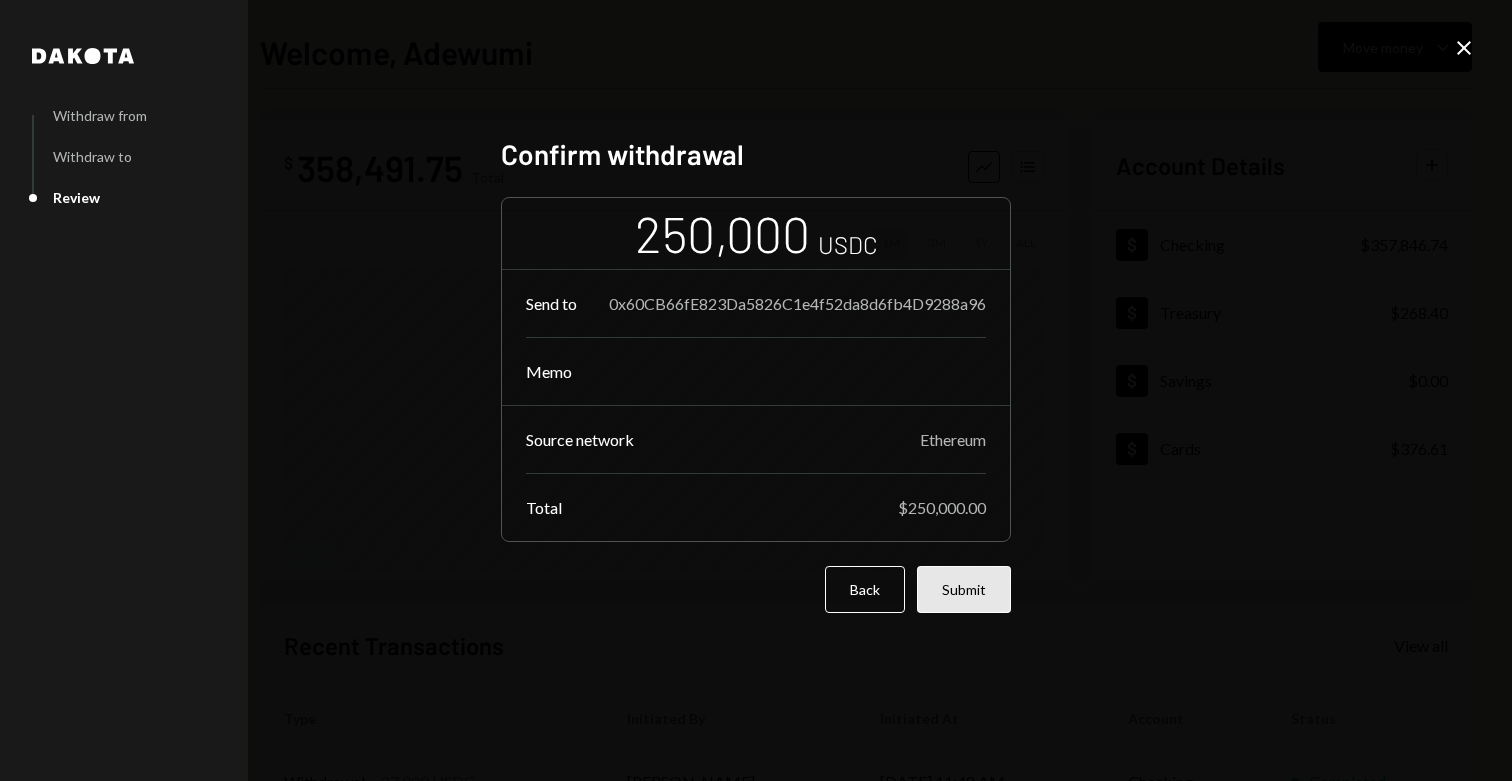 click on "Submit" at bounding box center [964, 589] 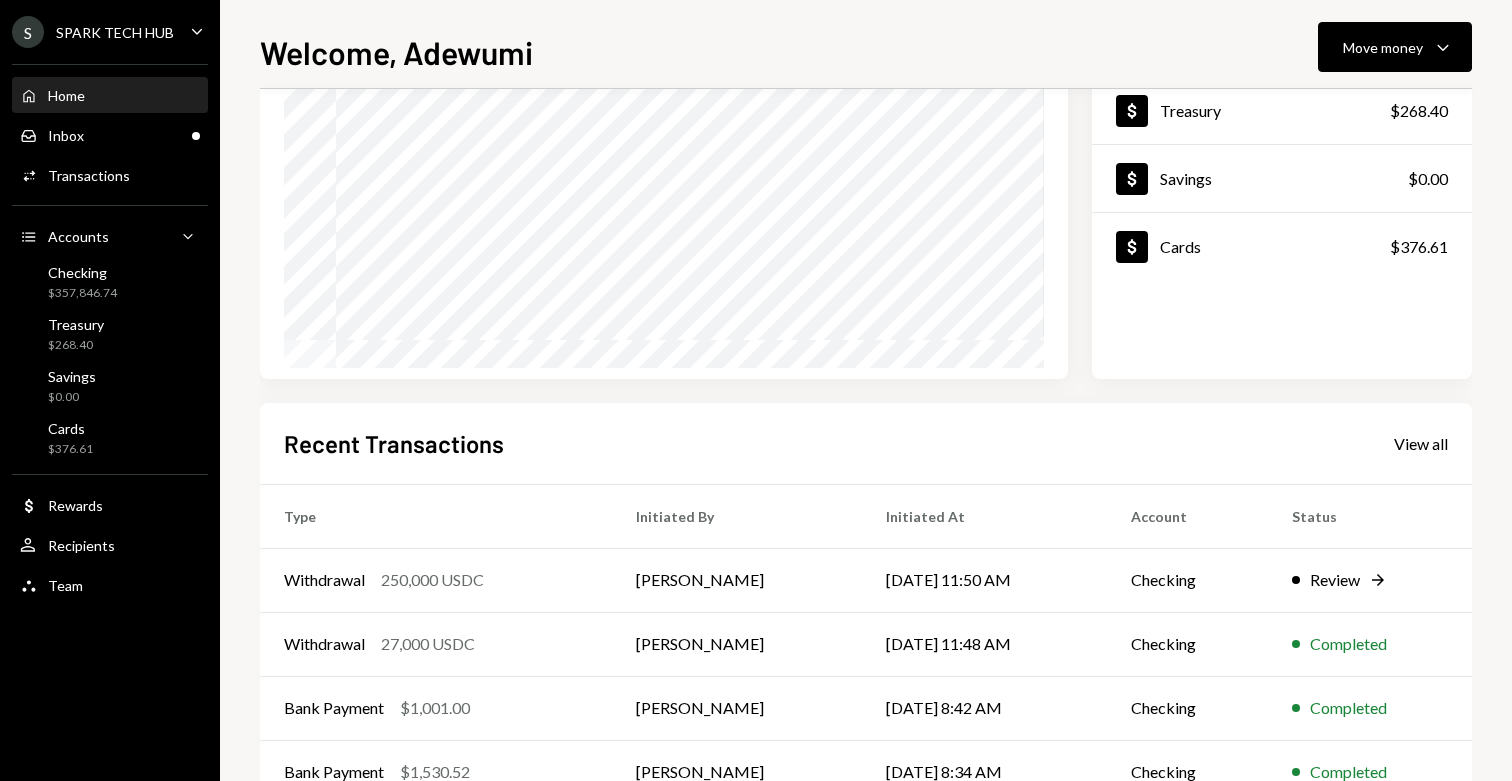 scroll, scrollTop: 329, scrollLeft: 0, axis: vertical 